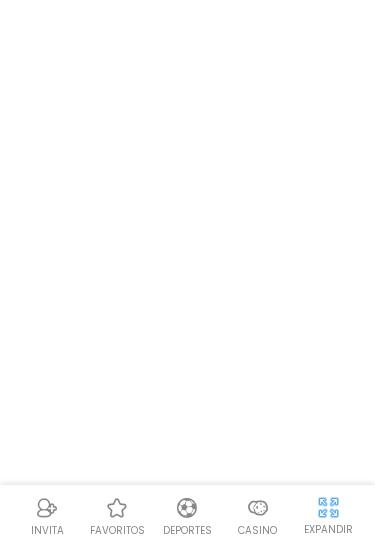 scroll, scrollTop: 0, scrollLeft: 0, axis: both 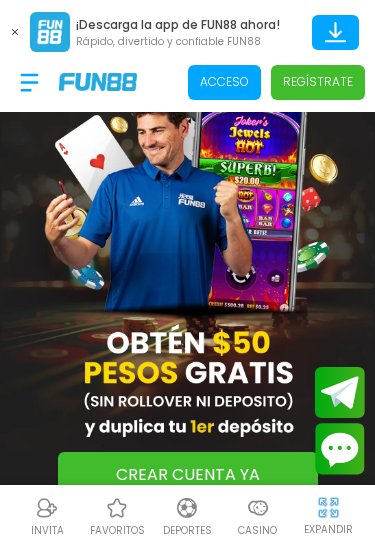 click on "Regístrate" at bounding box center [318, 82] 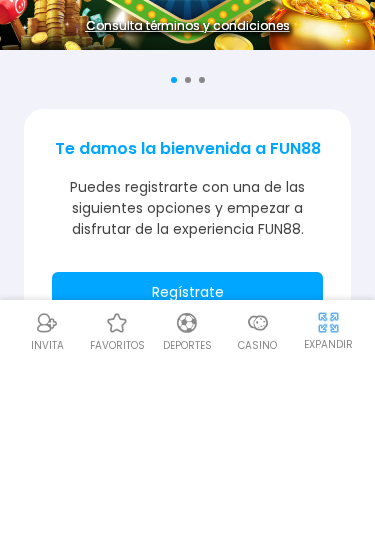 scroll, scrollTop: 210, scrollLeft: 0, axis: vertical 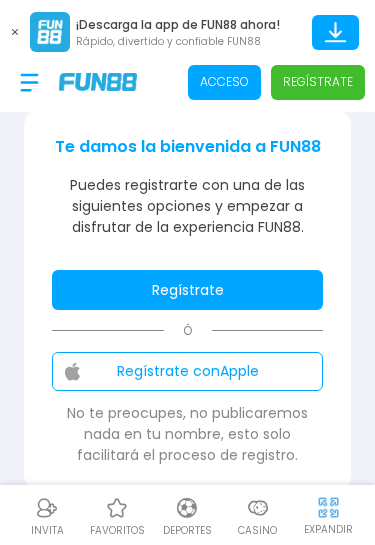 click on "Regístrate" at bounding box center (187, 290) 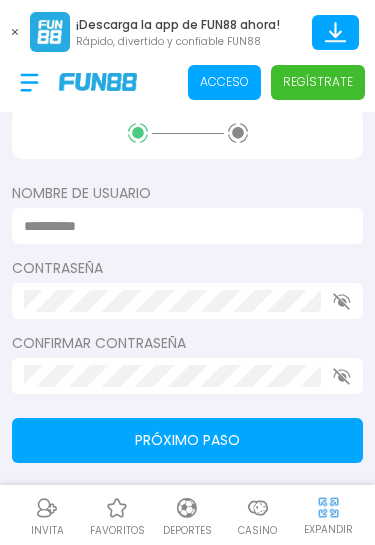 click at bounding box center [181, 226] 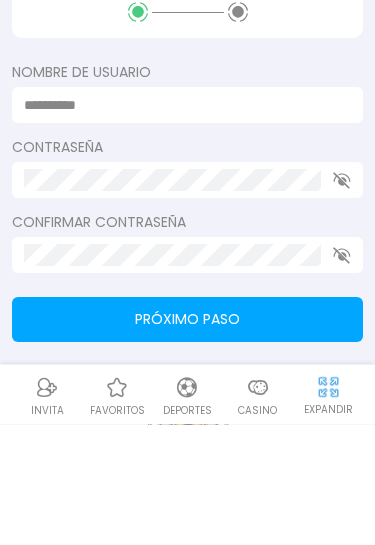 scroll, scrollTop: 331, scrollLeft: 0, axis: vertical 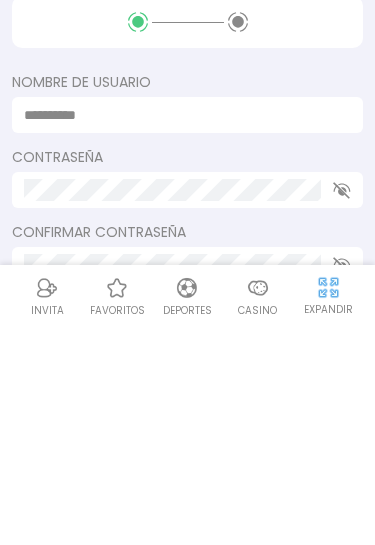 click at bounding box center [181, 335] 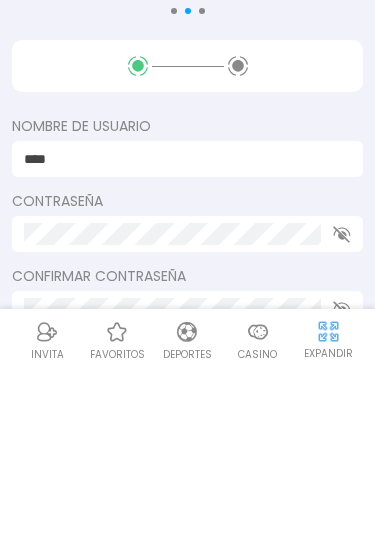 scroll, scrollTop: 278, scrollLeft: 0, axis: vertical 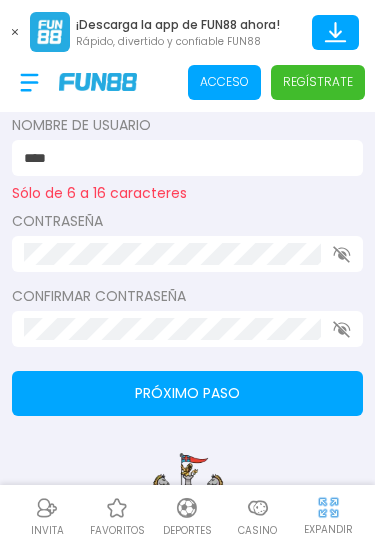 click on "****" at bounding box center [181, 158] 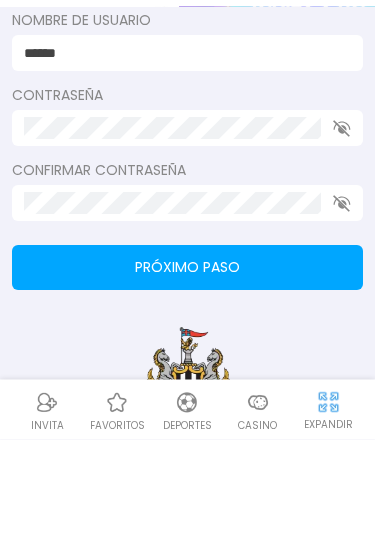 type on "******" 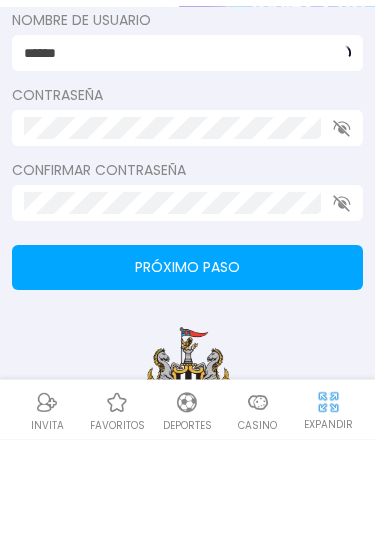scroll, scrollTop: 383, scrollLeft: 0, axis: vertical 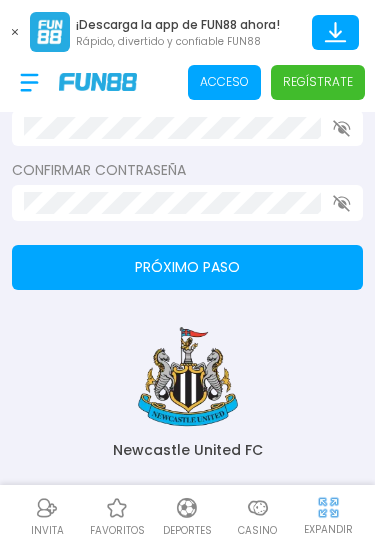 click on "Próximo paso" at bounding box center (187, 267) 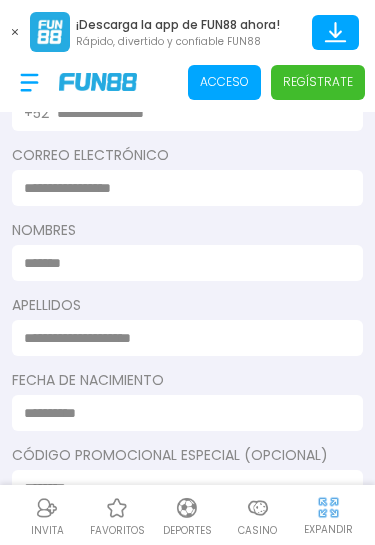 click at bounding box center (181, 188) 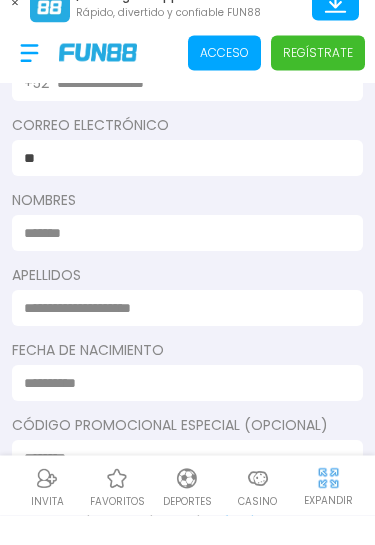 type on "*" 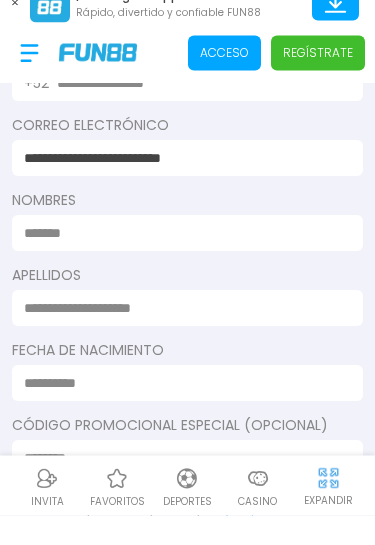 type on "**********" 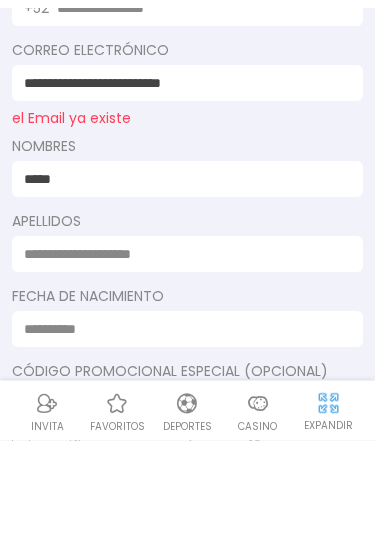 type on "******" 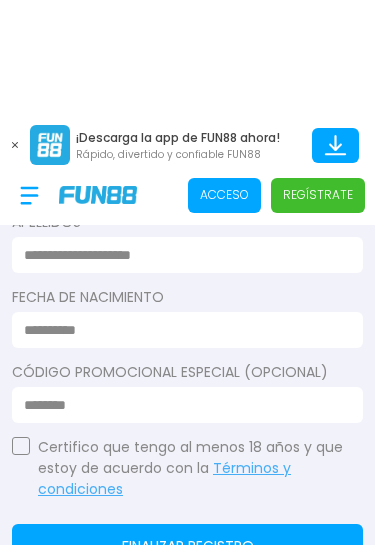 scroll, scrollTop: 601, scrollLeft: 0, axis: vertical 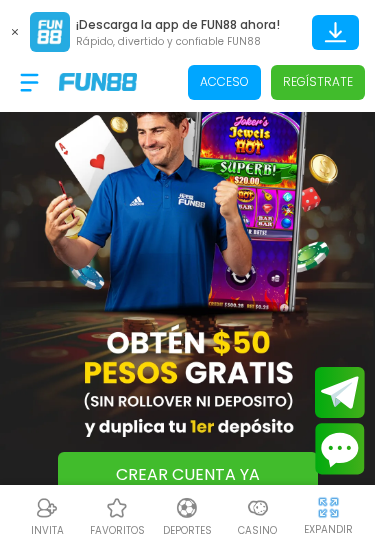 click on "Acceso" at bounding box center [224, 82] 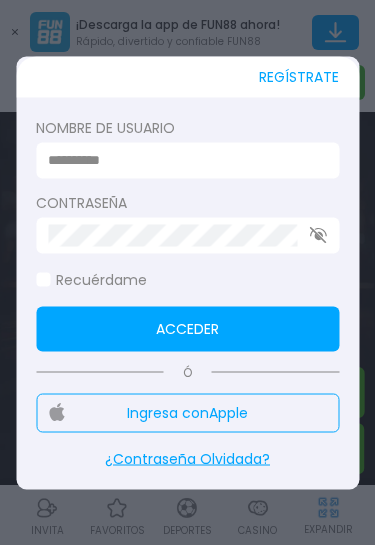 click at bounding box center [181, 160] 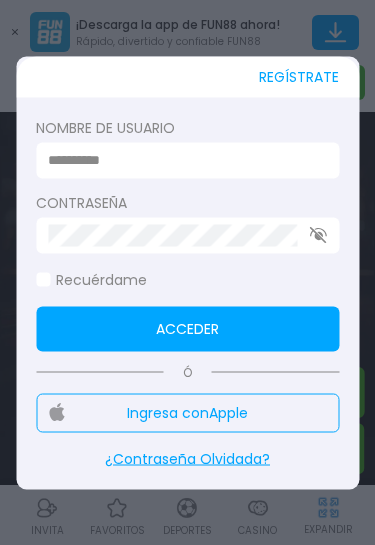 scroll, scrollTop: 0, scrollLeft: 0, axis: both 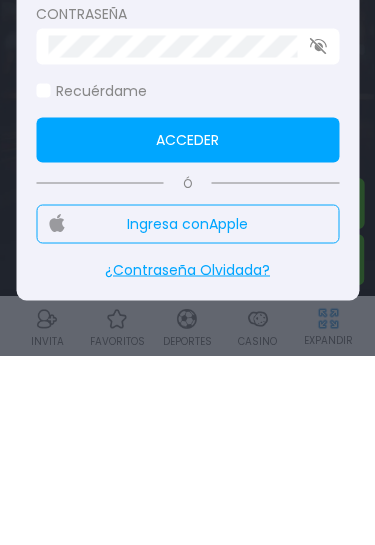 click on "¿Contraseña Olvidada?" at bounding box center (187, 458) 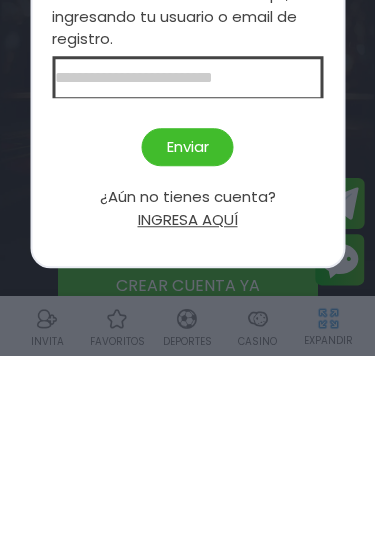 scroll, scrollTop: 77, scrollLeft: 0, axis: vertical 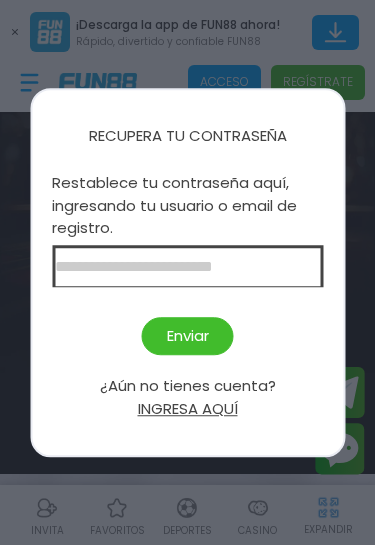 click at bounding box center [187, 266] 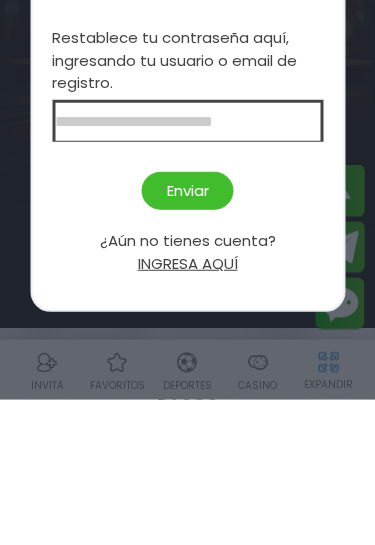 type on "*" 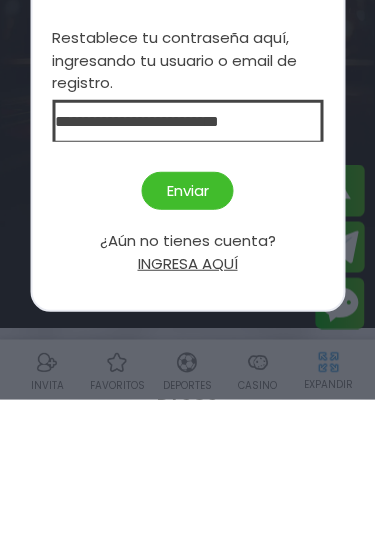 type on "**********" 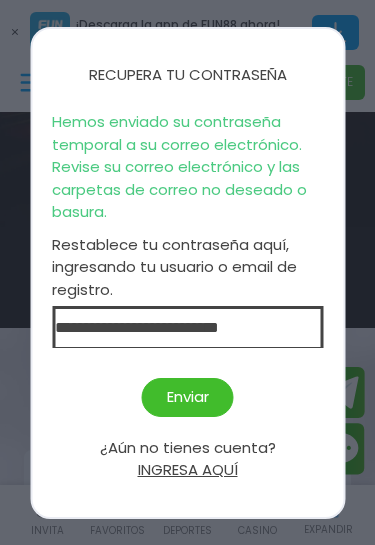 scroll, scrollTop: 147, scrollLeft: 0, axis: vertical 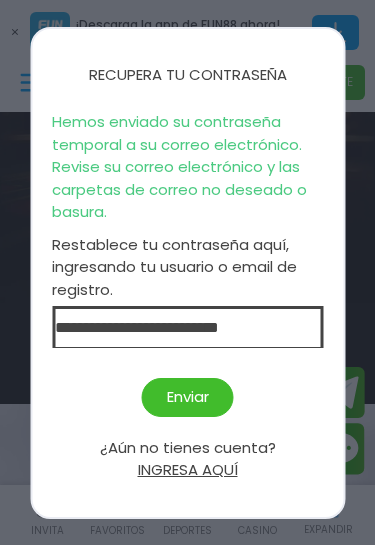 click on "INGRESA AQUÍ" at bounding box center [188, 470] 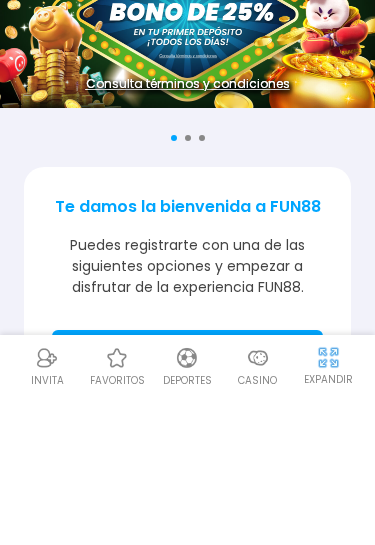 scroll, scrollTop: 162, scrollLeft: 0, axis: vertical 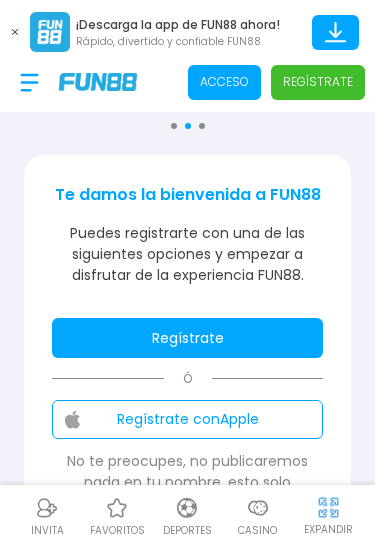 click on "Acceso" at bounding box center [224, 82] 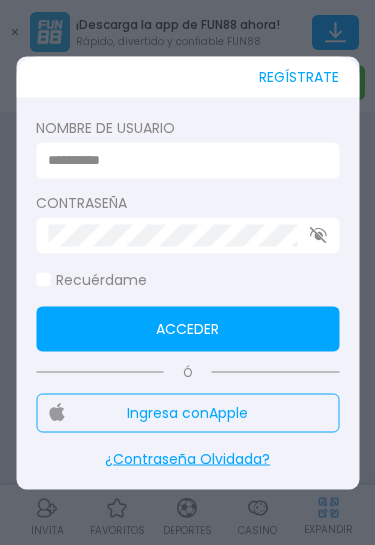 click at bounding box center [181, 160] 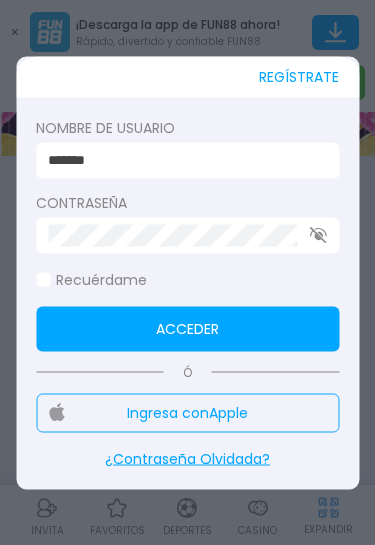 scroll, scrollTop: 64, scrollLeft: 0, axis: vertical 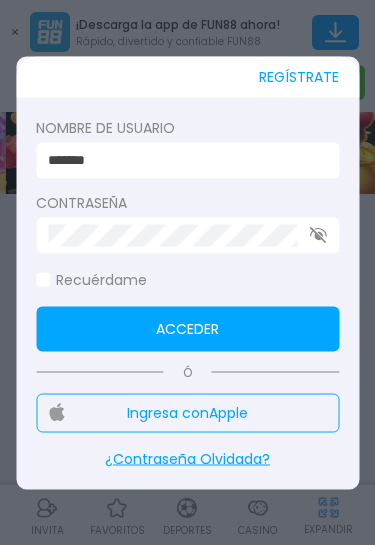 click on "*******" at bounding box center [181, 160] 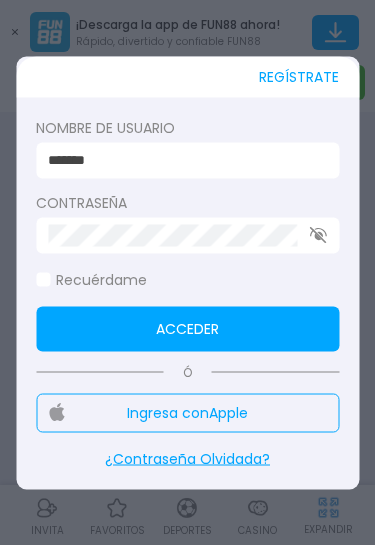click on "REGÍSTRATE [USERNAME] ******* Contraseña Recuérdame Acceder Ó Ingresa con Apple ¿Contraseña Olvidada?" at bounding box center [187, 272] 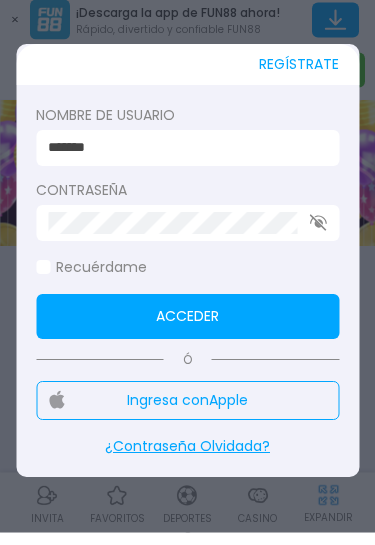 click on "*******" at bounding box center (187, 160) 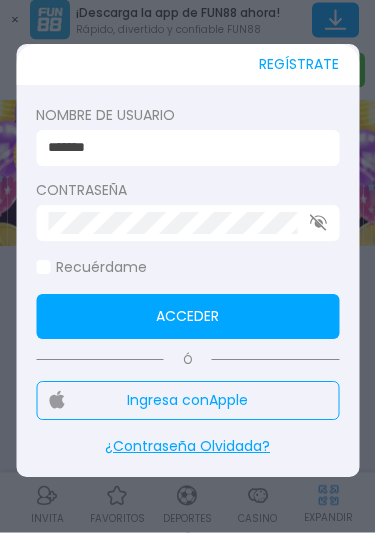 scroll, scrollTop: 13, scrollLeft: 0, axis: vertical 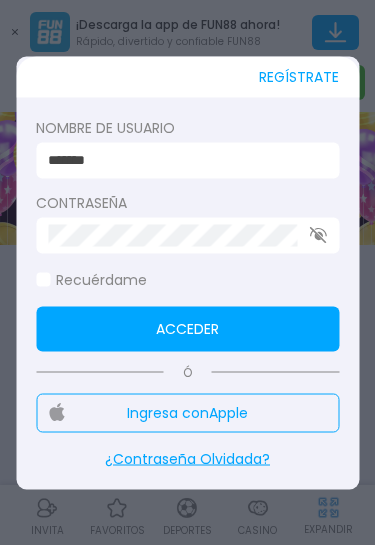 click on "*******" at bounding box center [181, 160] 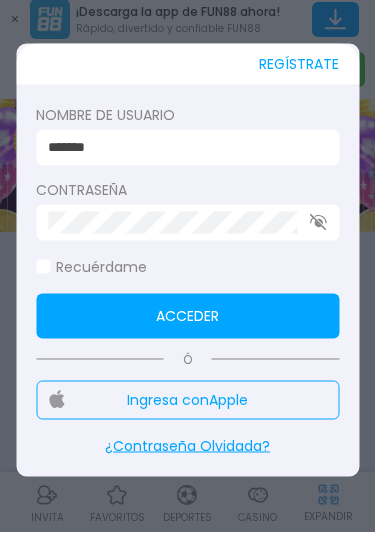 scroll, scrollTop: 12, scrollLeft: 0, axis: vertical 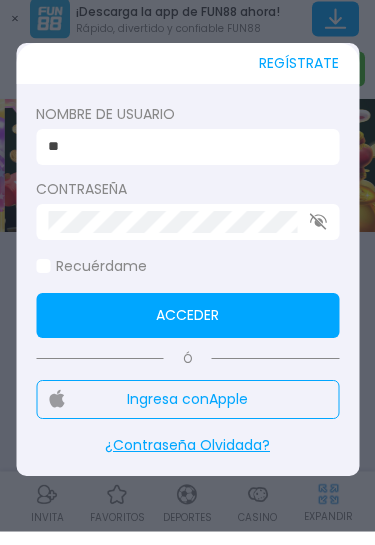 type on "*" 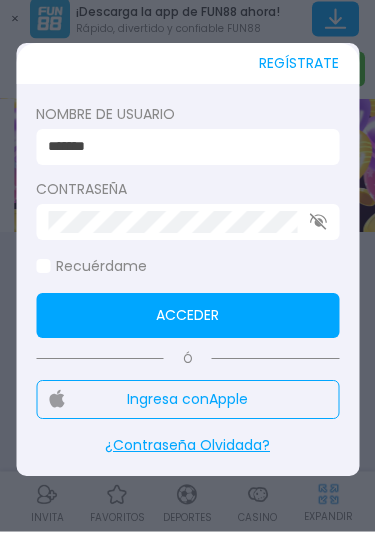 type on "*******" 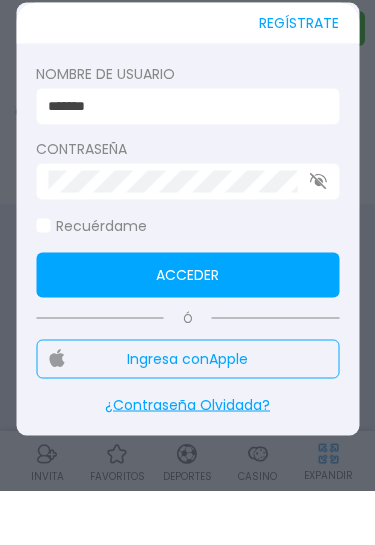scroll, scrollTop: 54, scrollLeft: 0, axis: vertical 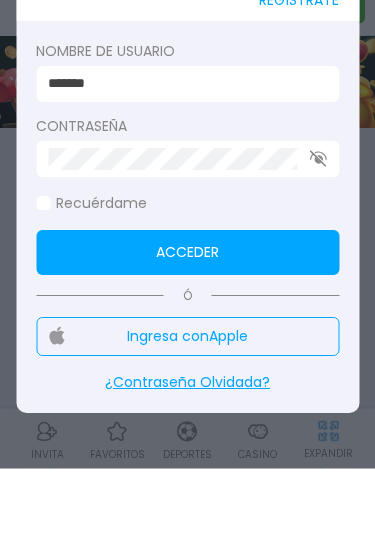 click on "Acceder" at bounding box center (187, 328) 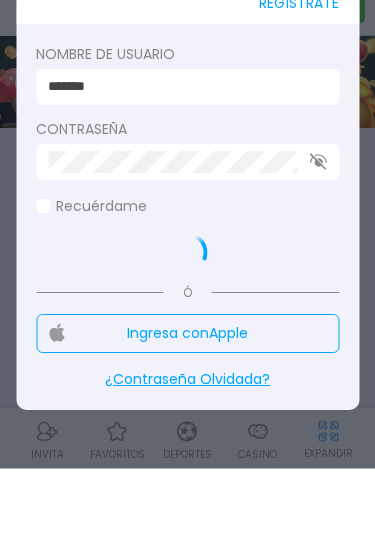 scroll, scrollTop: 130, scrollLeft: 0, axis: vertical 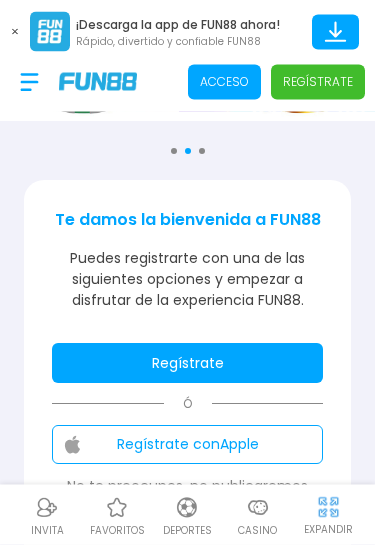 click at bounding box center (29, 82) 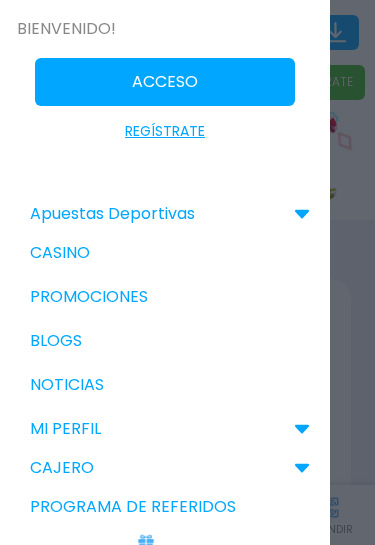 scroll, scrollTop: 0, scrollLeft: 0, axis: both 